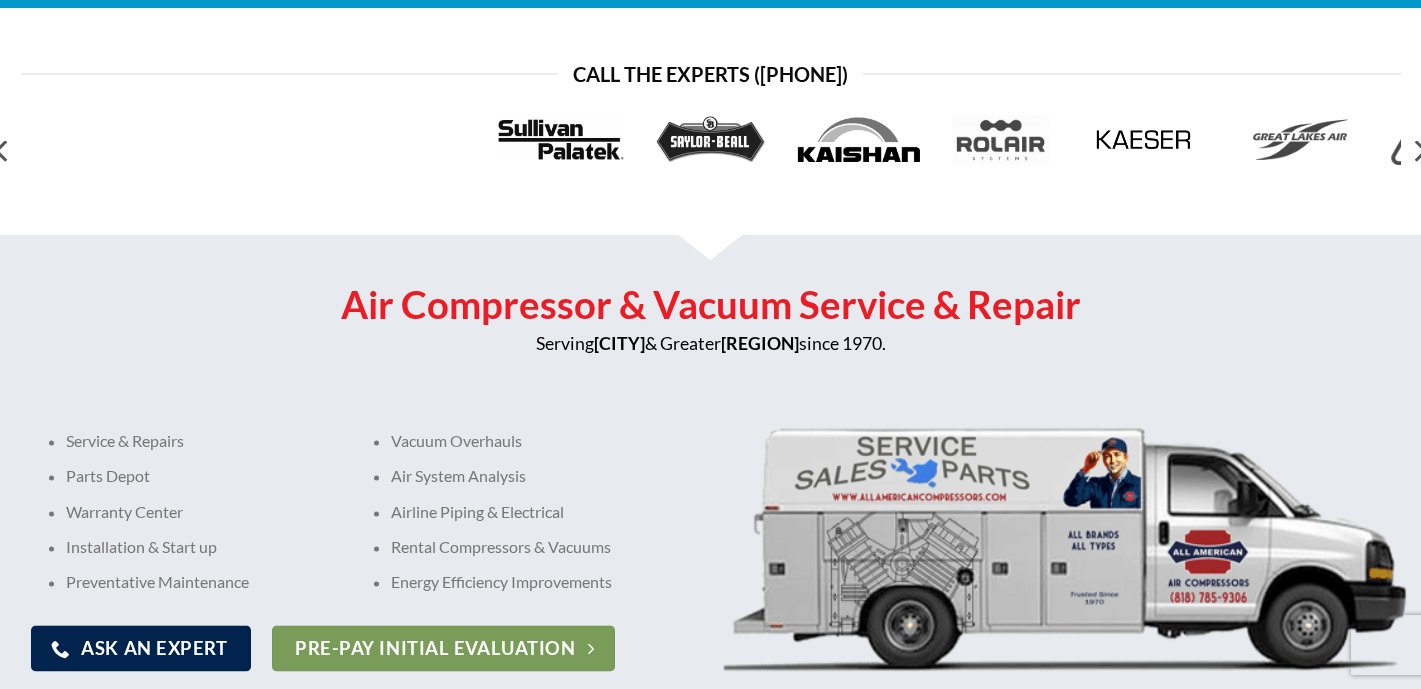 scroll, scrollTop: 633, scrollLeft: 0, axis: vertical 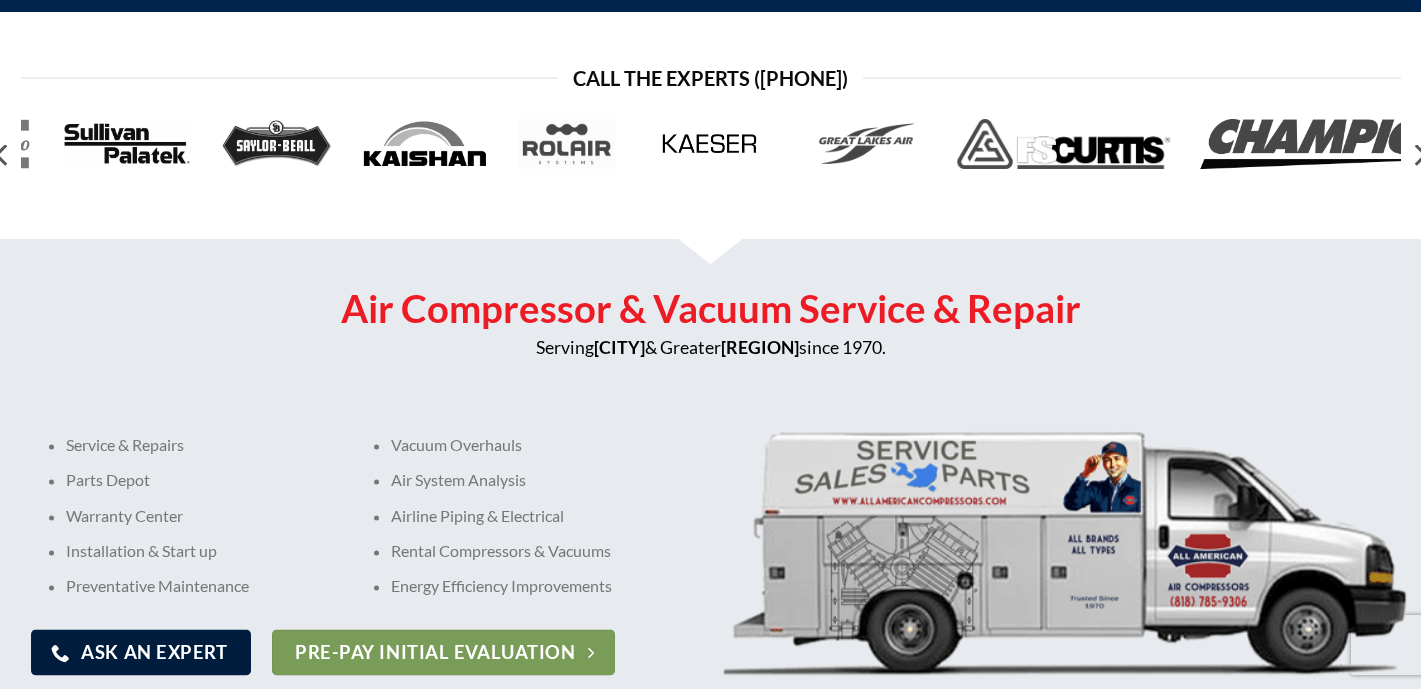 click on "Ask An Expert" at bounding box center (154, 652) 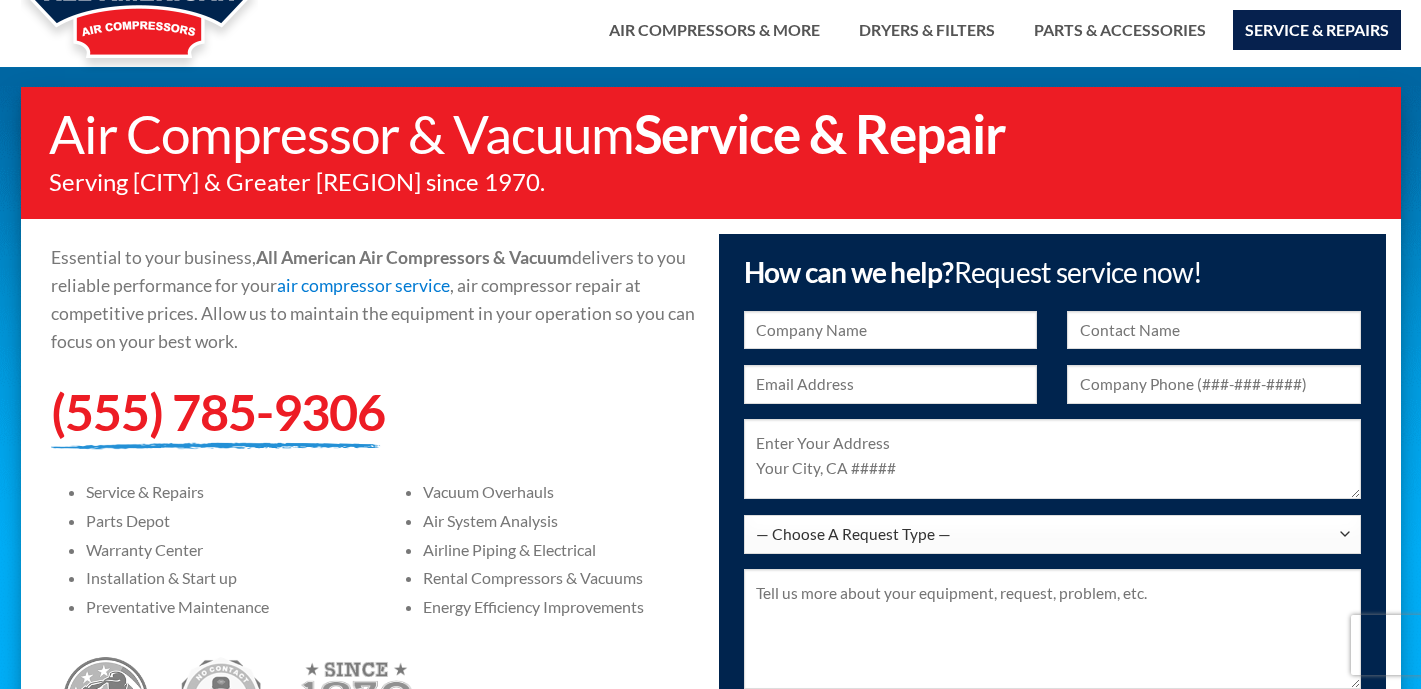 scroll, scrollTop: 0, scrollLeft: 0, axis: both 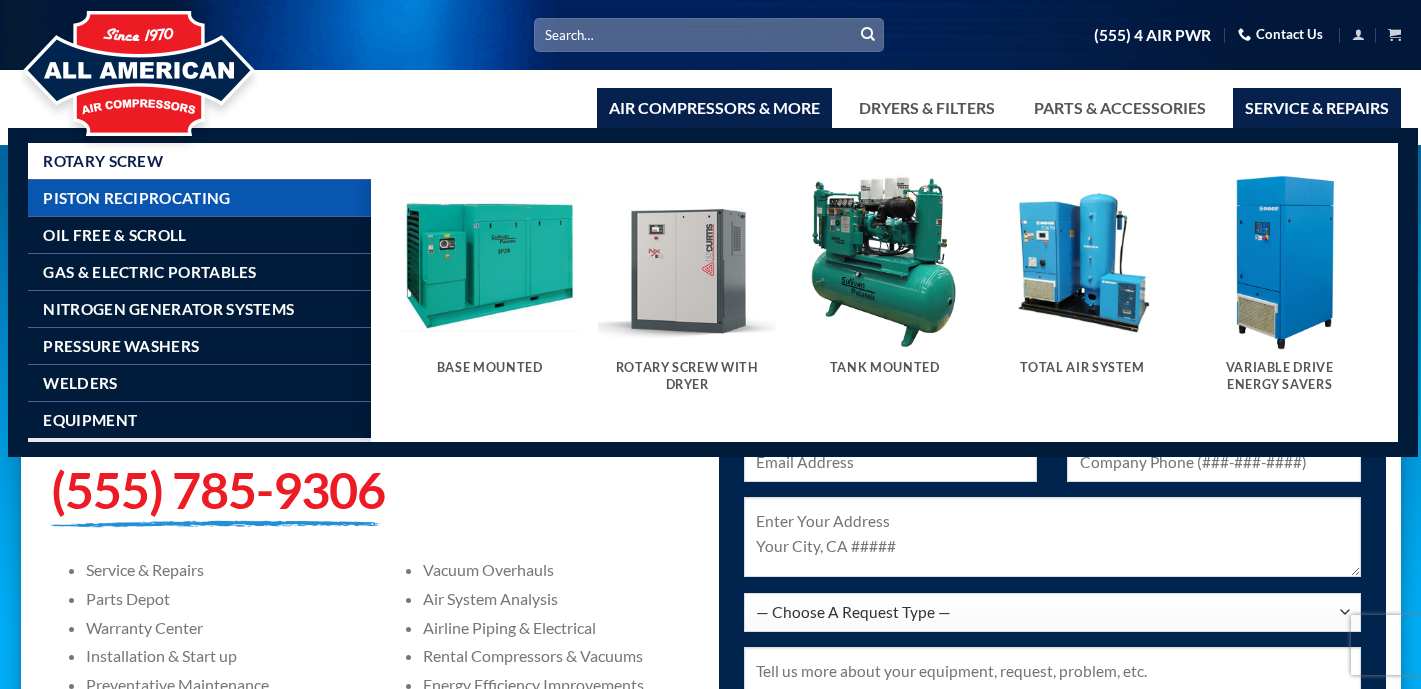 click on "Piston Reciprocating" at bounding box center (136, 198) 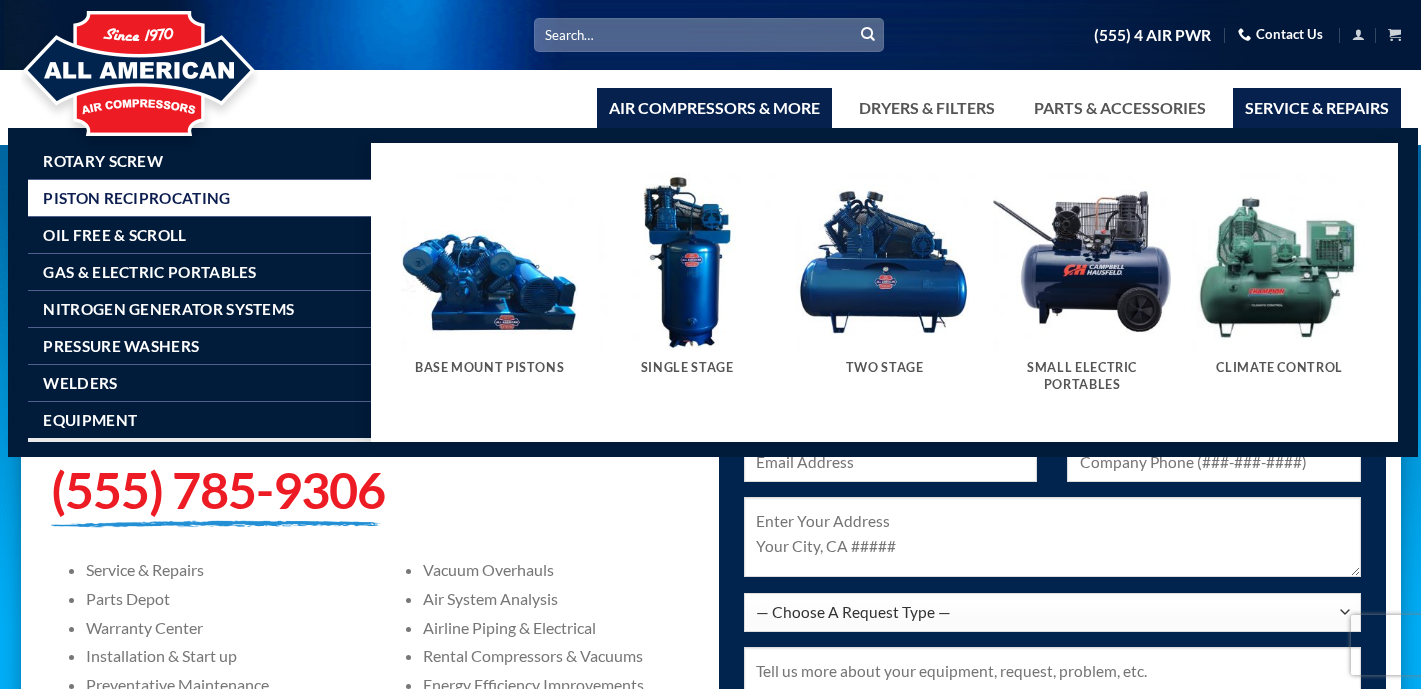 click at bounding box center (490, 262) 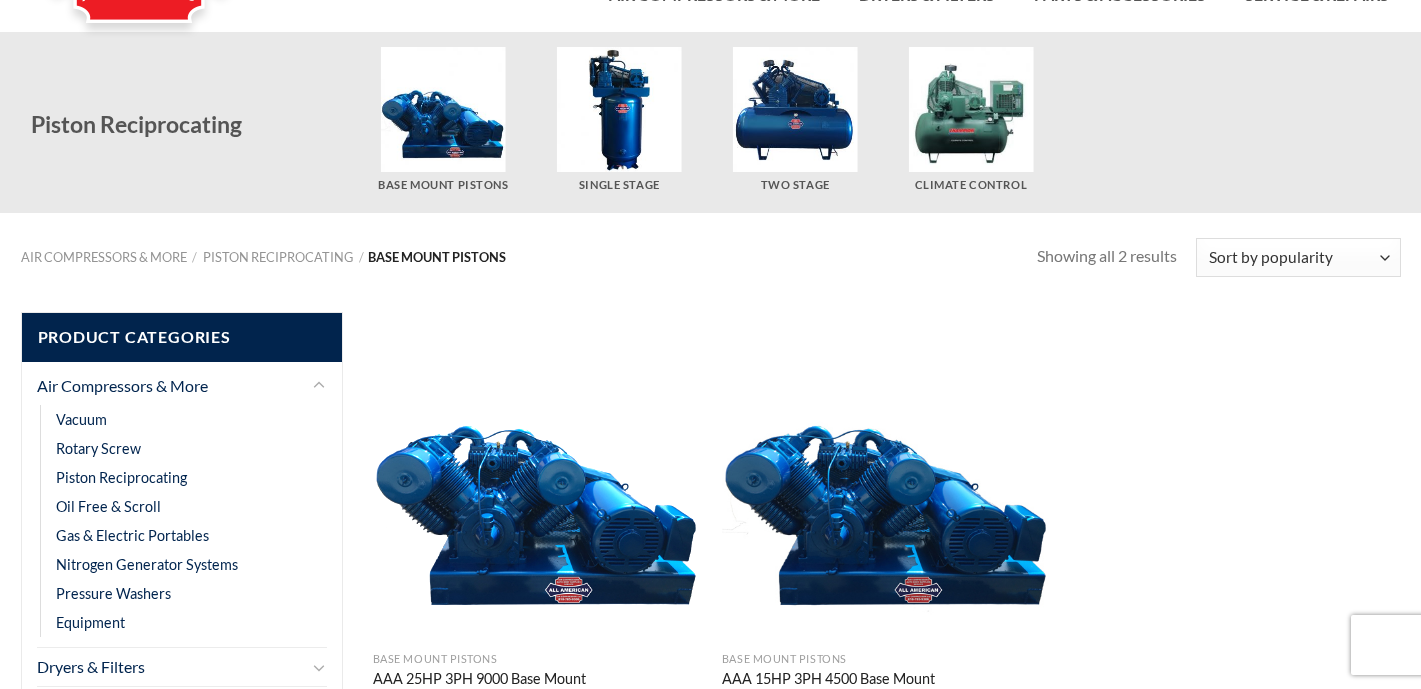 scroll, scrollTop: 106, scrollLeft: 0, axis: vertical 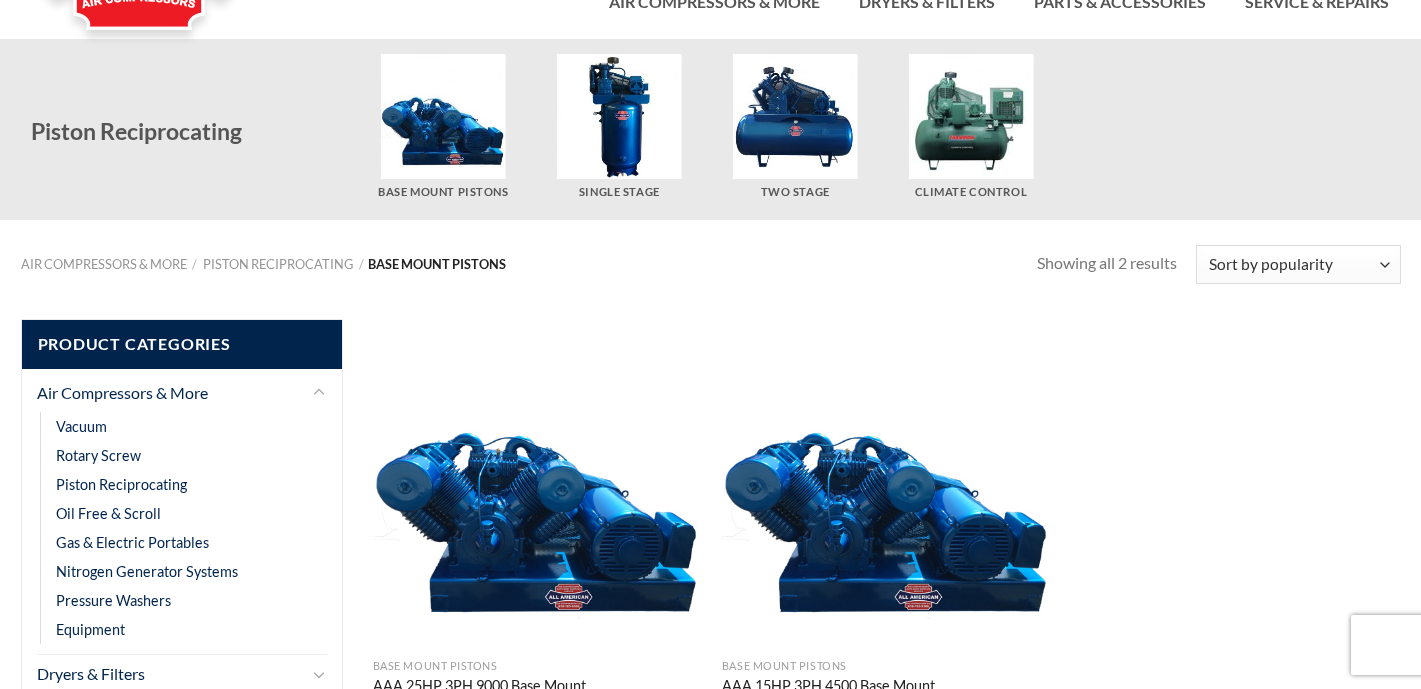 click at bounding box center (619, 116) 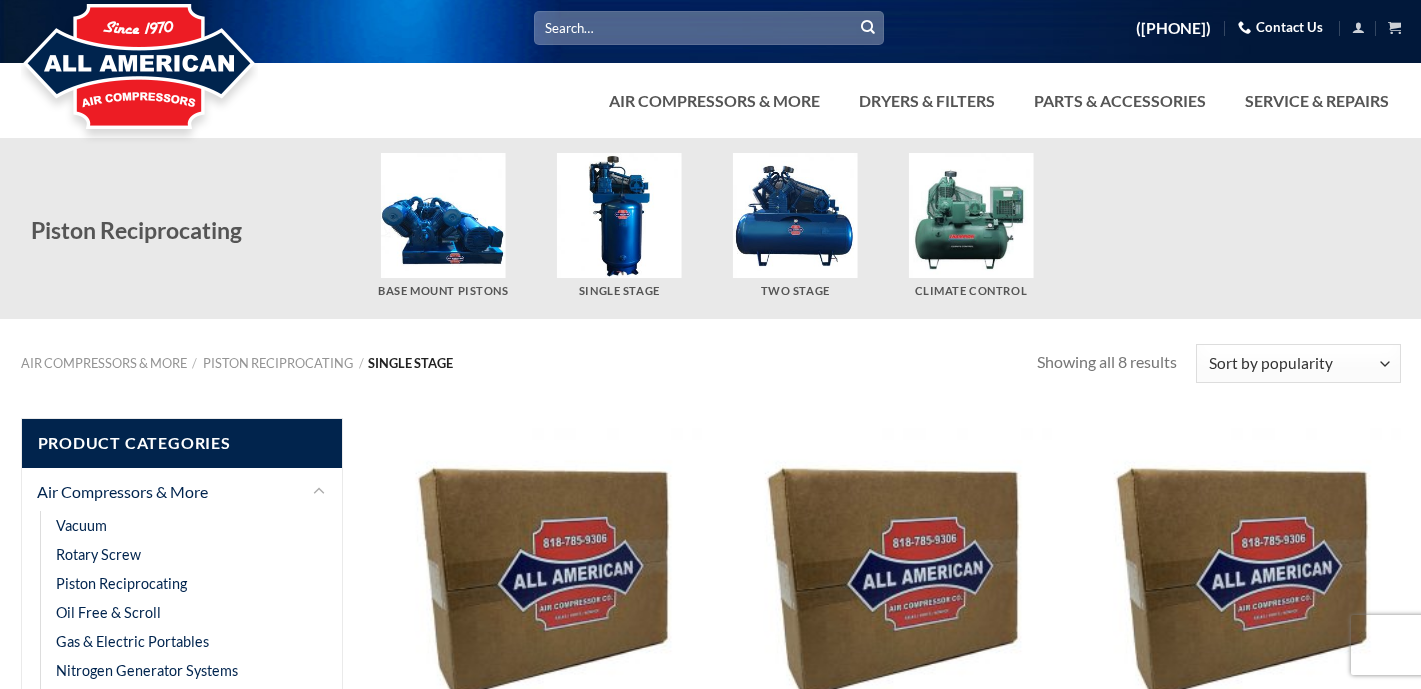 scroll, scrollTop: 0, scrollLeft: 0, axis: both 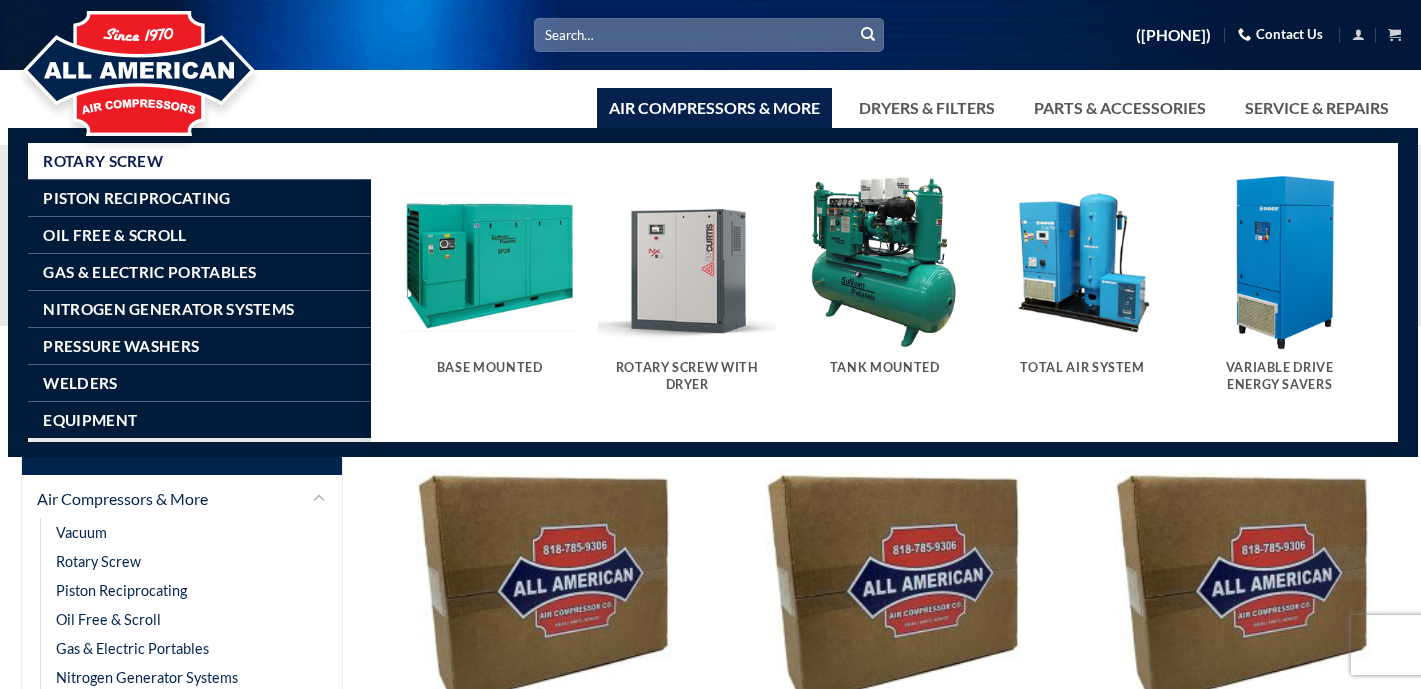 click at bounding box center (687, 262) 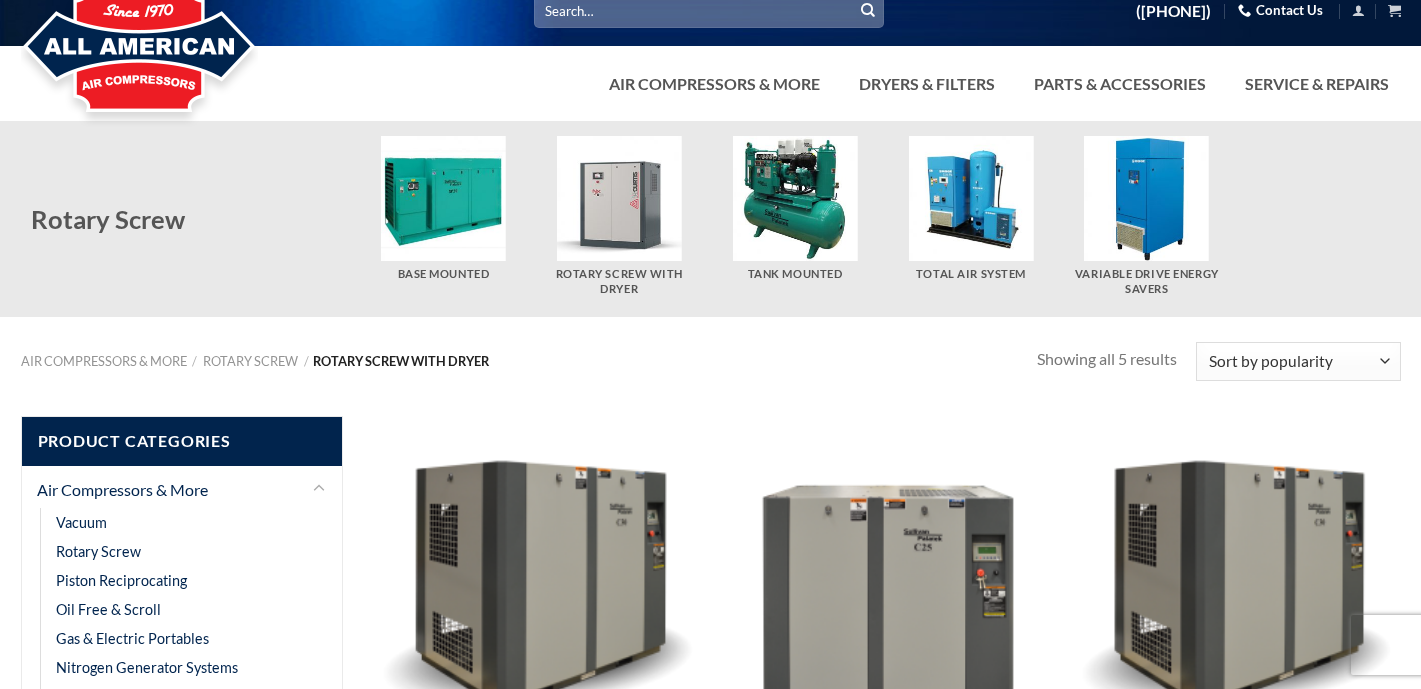 scroll, scrollTop: 0, scrollLeft: 0, axis: both 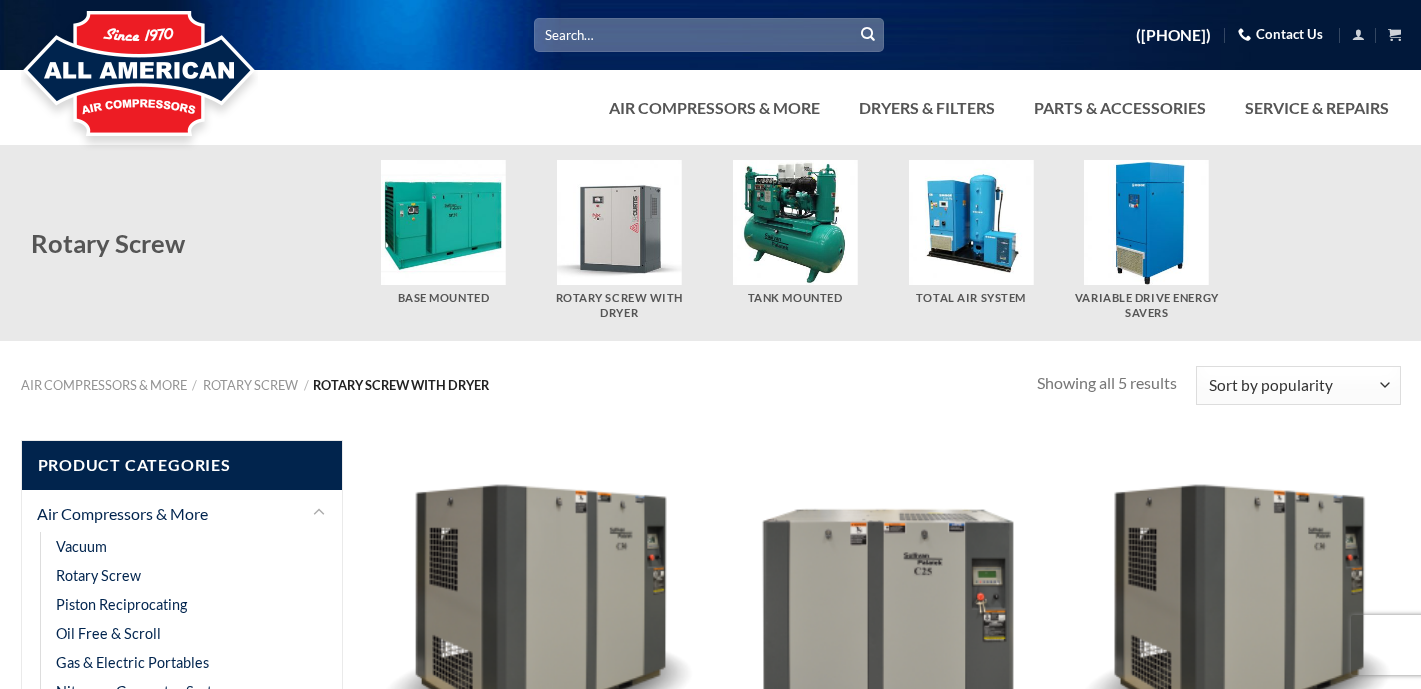 click at bounding box center [1146, 222] 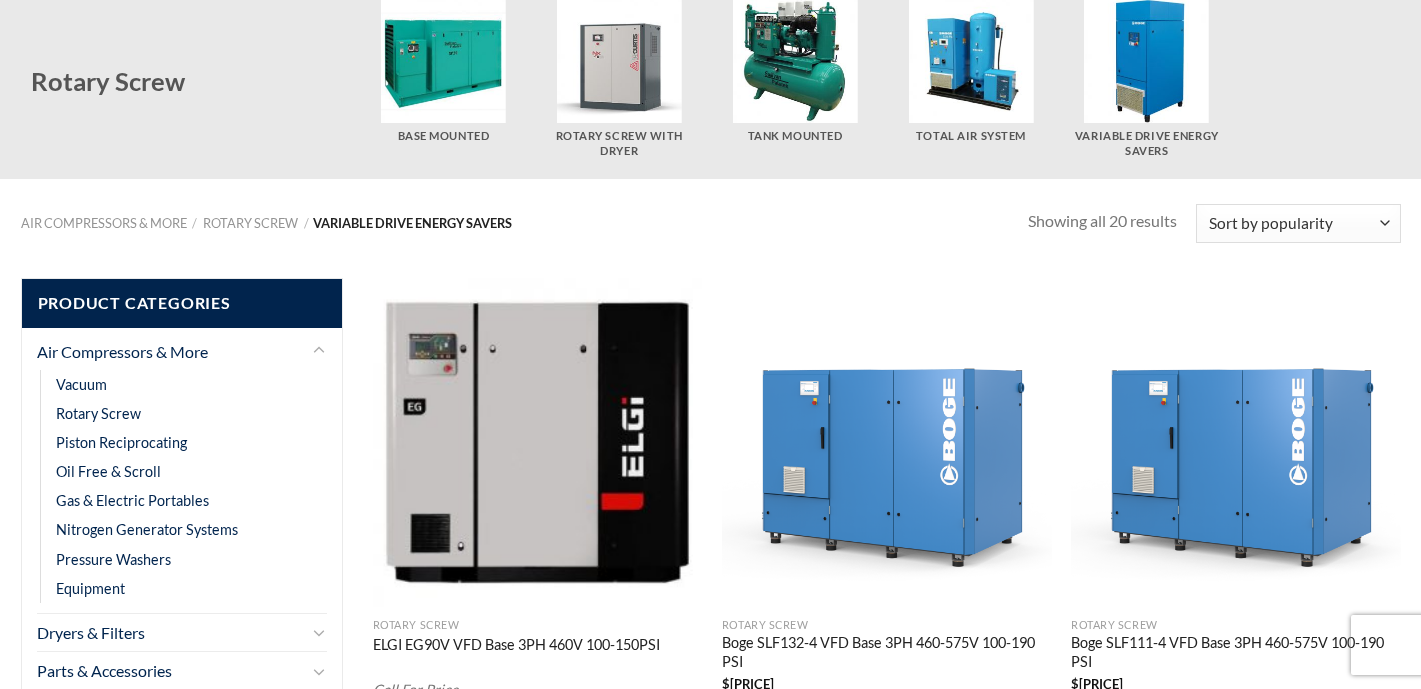 scroll, scrollTop: 5, scrollLeft: 0, axis: vertical 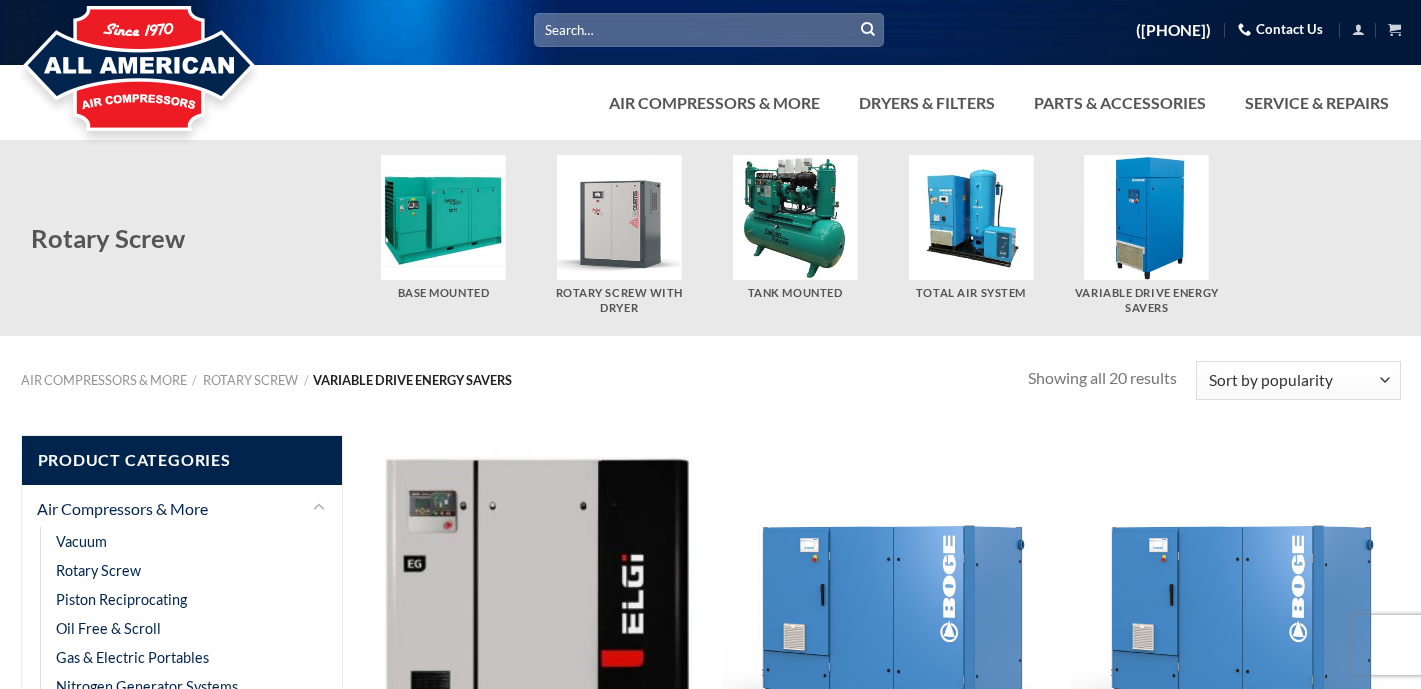 click at bounding box center [970, 217] 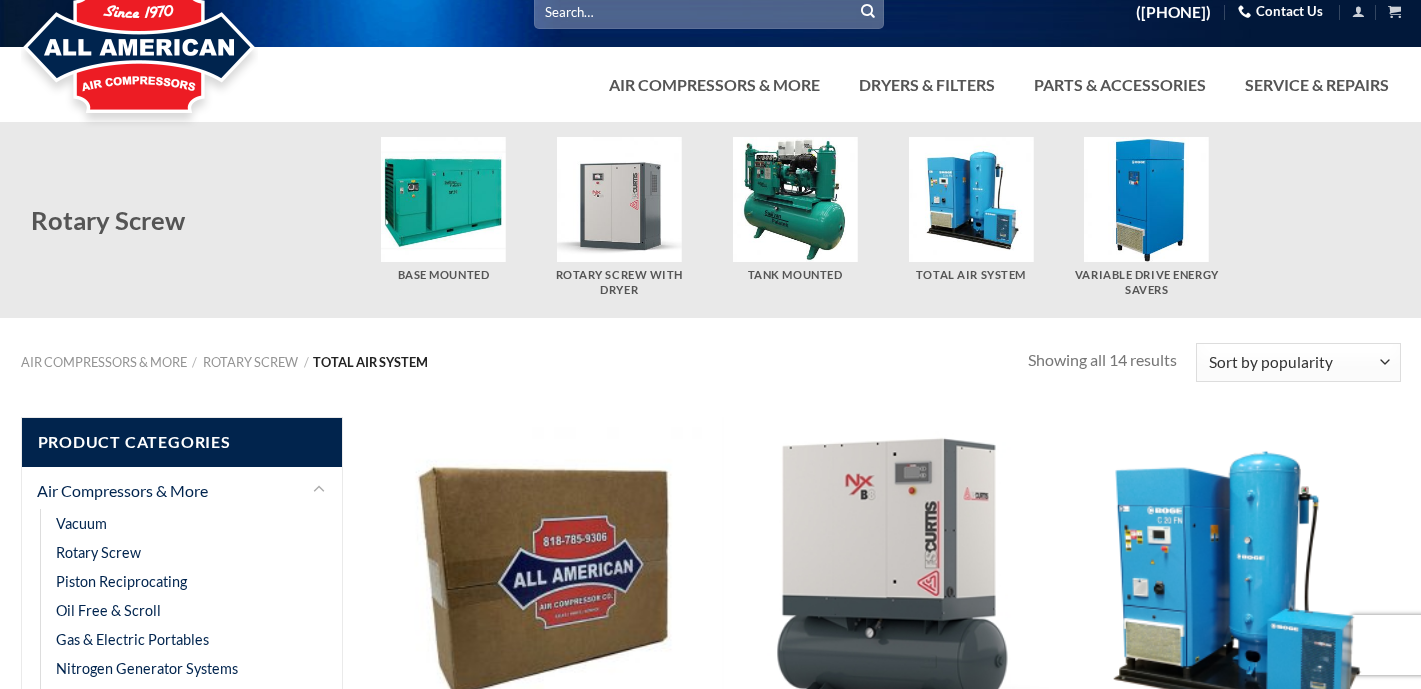 scroll, scrollTop: 22, scrollLeft: 0, axis: vertical 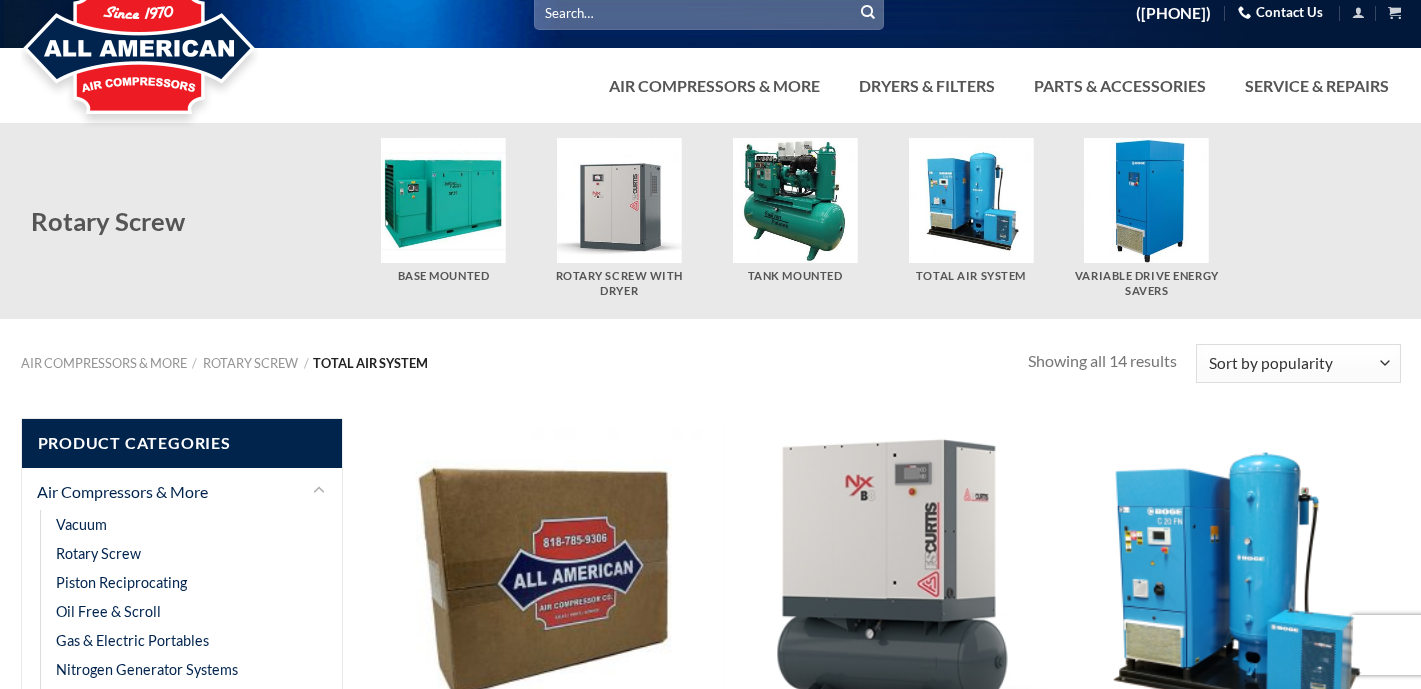 click at bounding box center [619, 200] 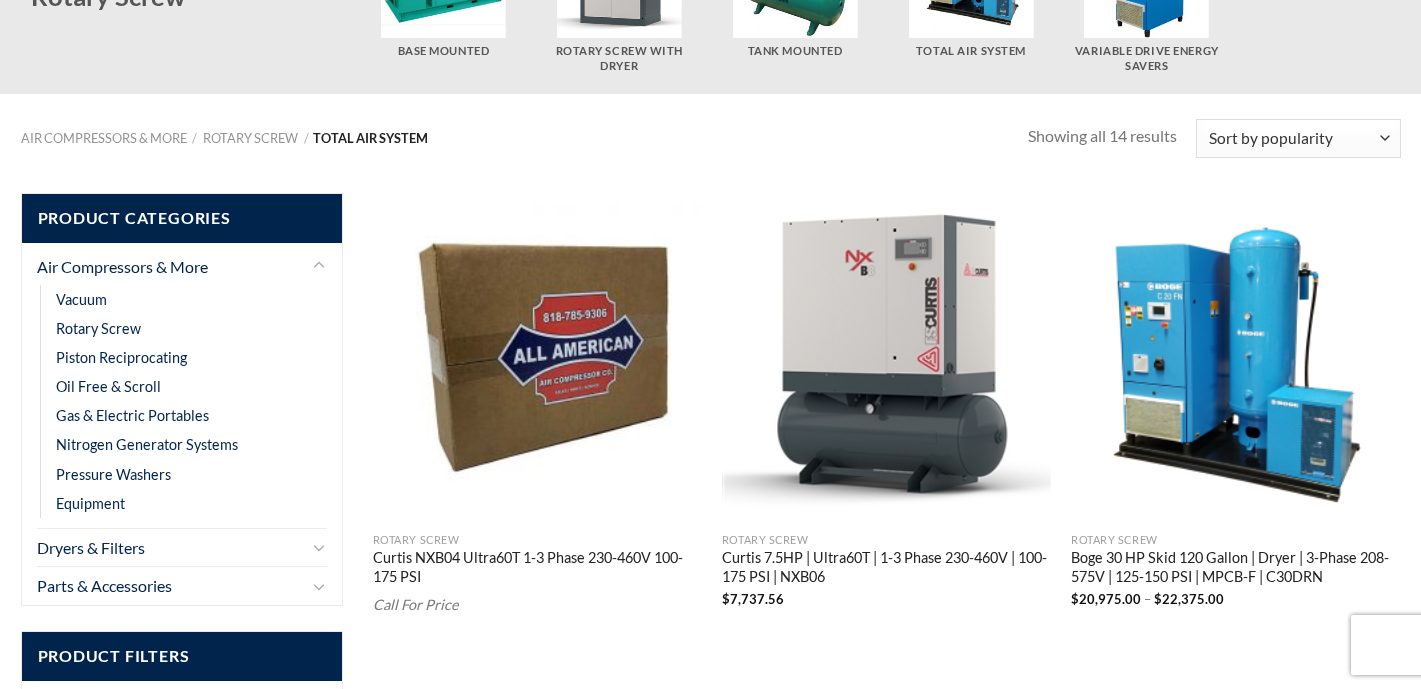 scroll, scrollTop: 253, scrollLeft: 0, axis: vertical 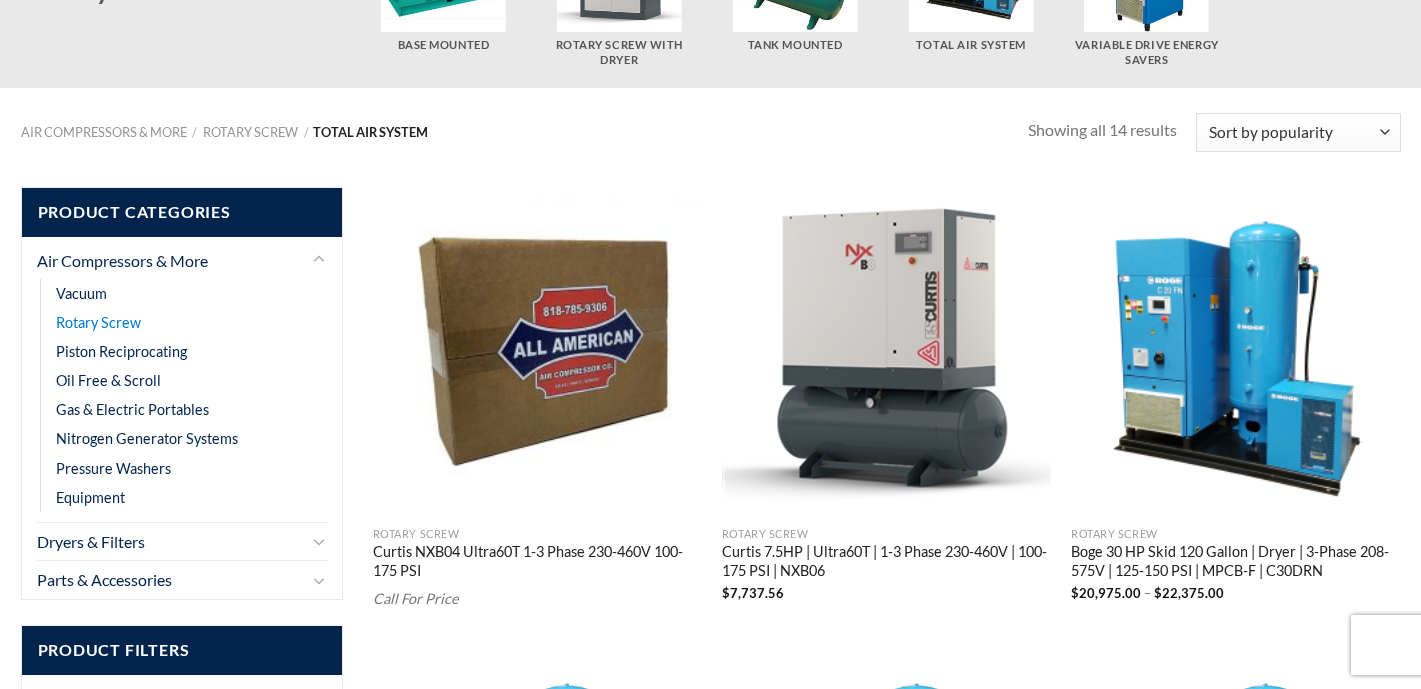 click on "Rotary Screw" at bounding box center [98, 322] 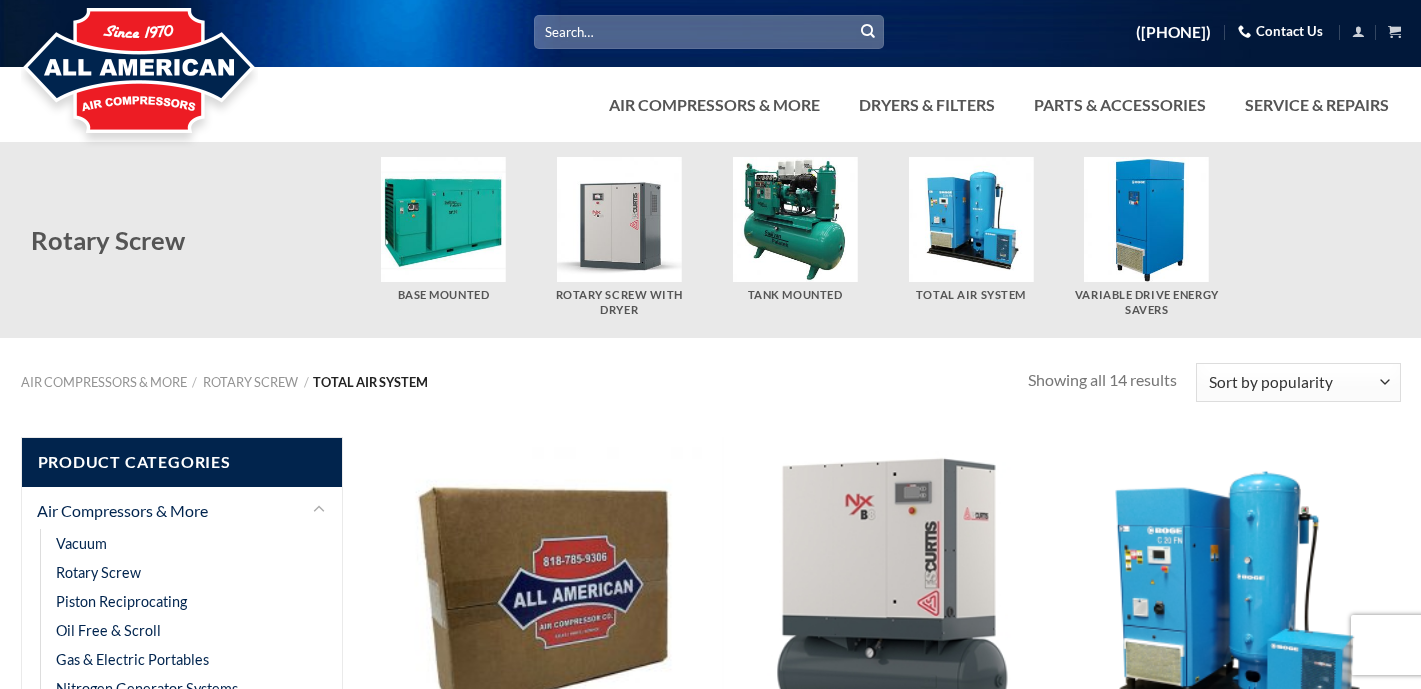 scroll, scrollTop: 0, scrollLeft: 0, axis: both 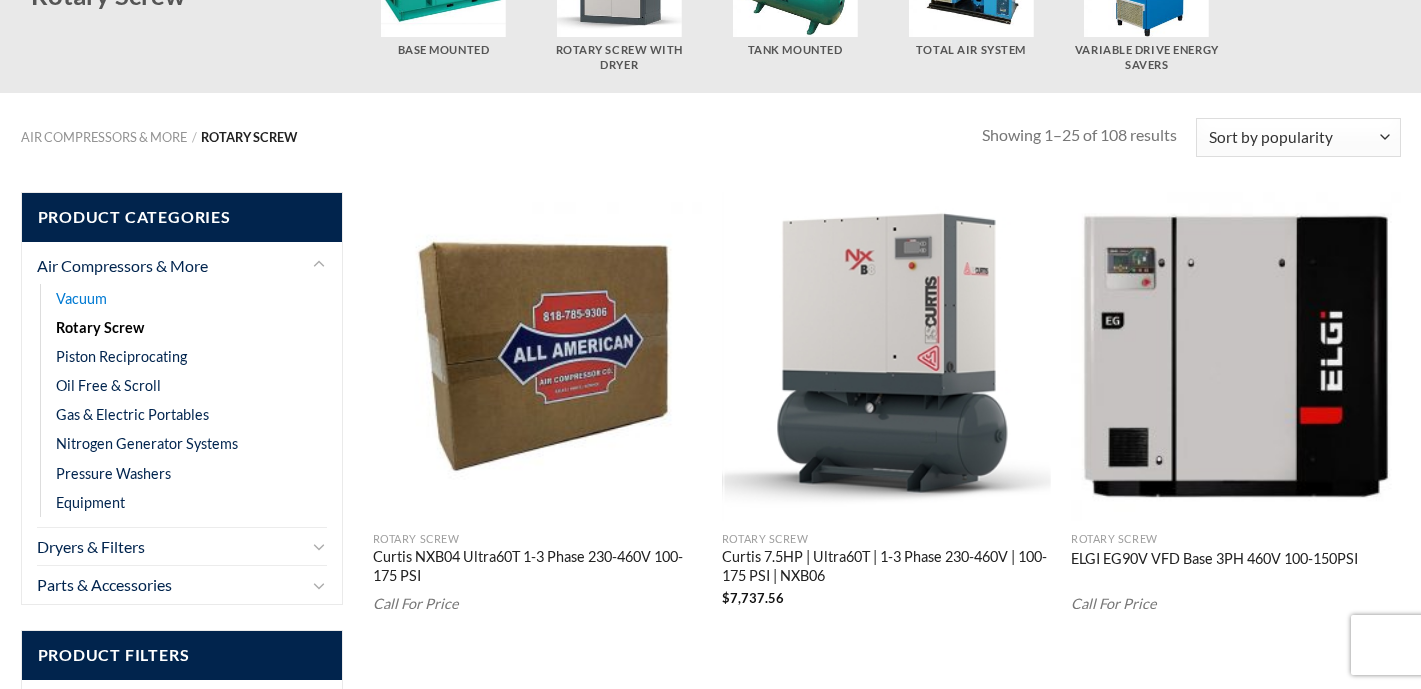 click on "Vacuum" at bounding box center (81, 298) 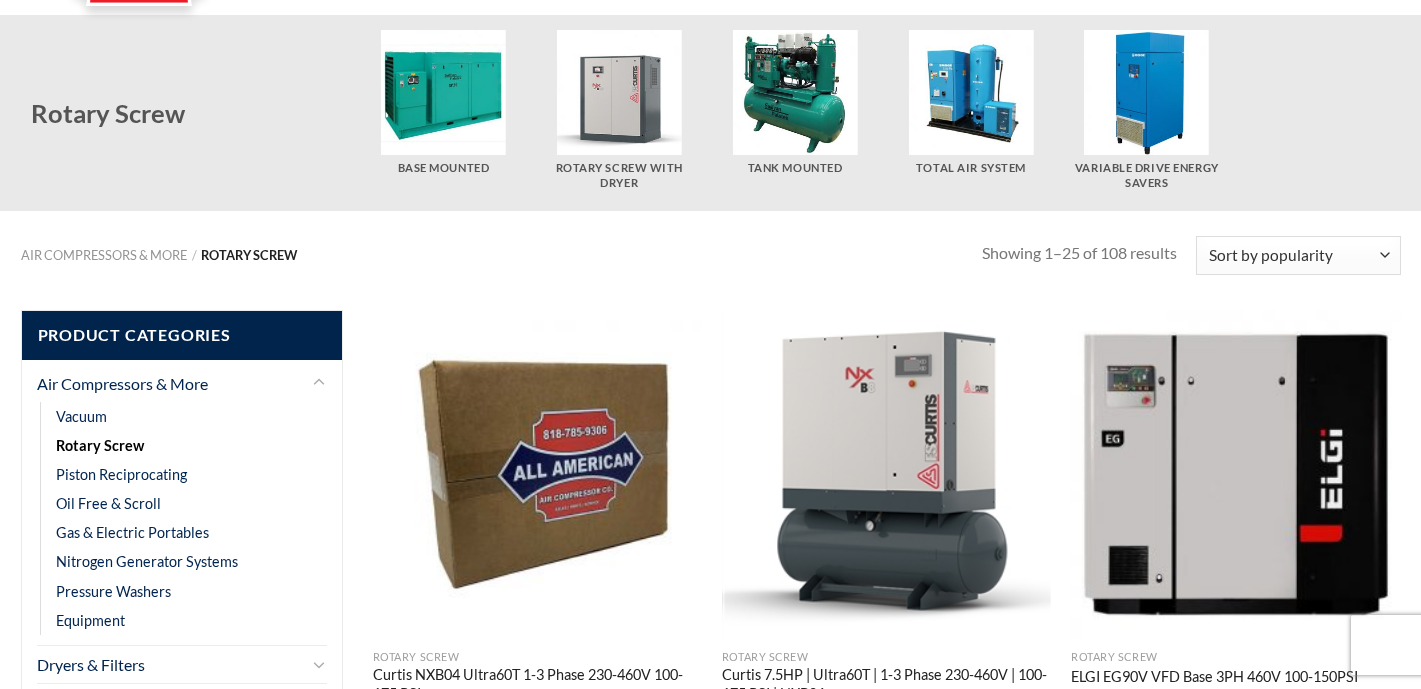 scroll, scrollTop: 0, scrollLeft: 0, axis: both 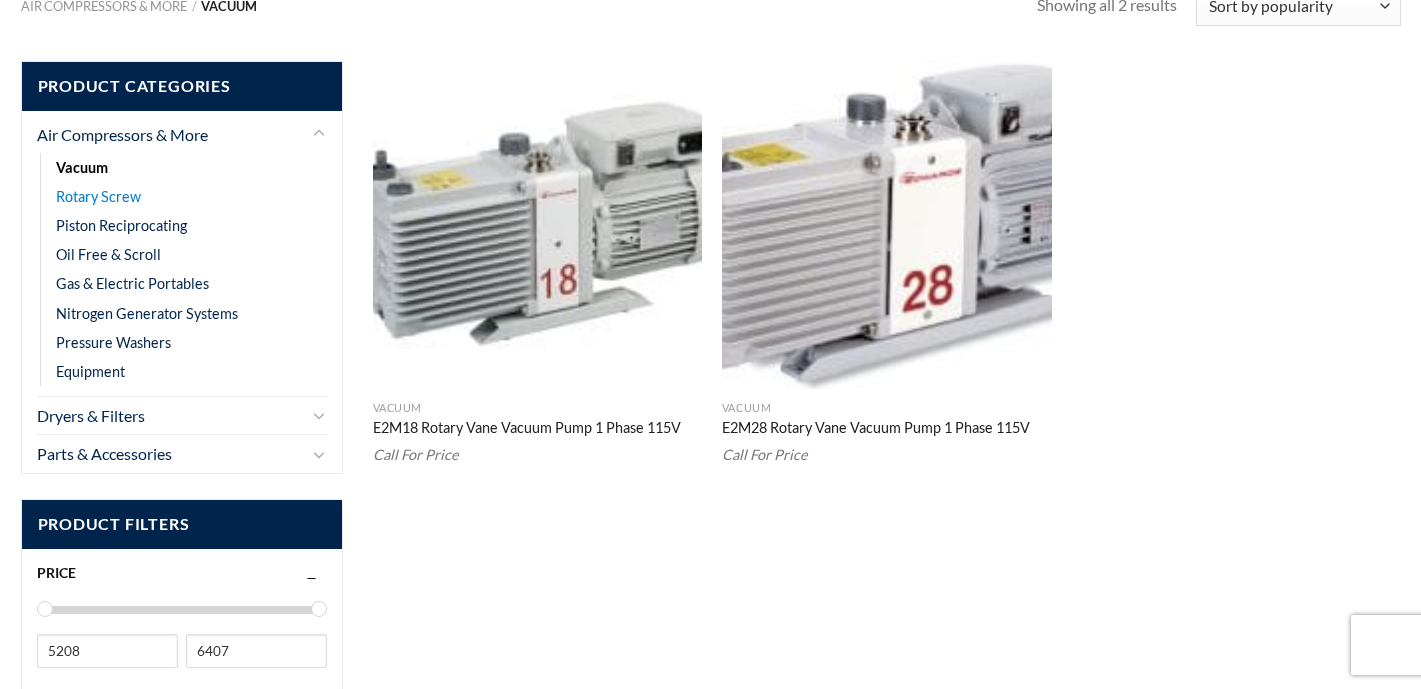 click on "Rotary Screw" at bounding box center (98, 196) 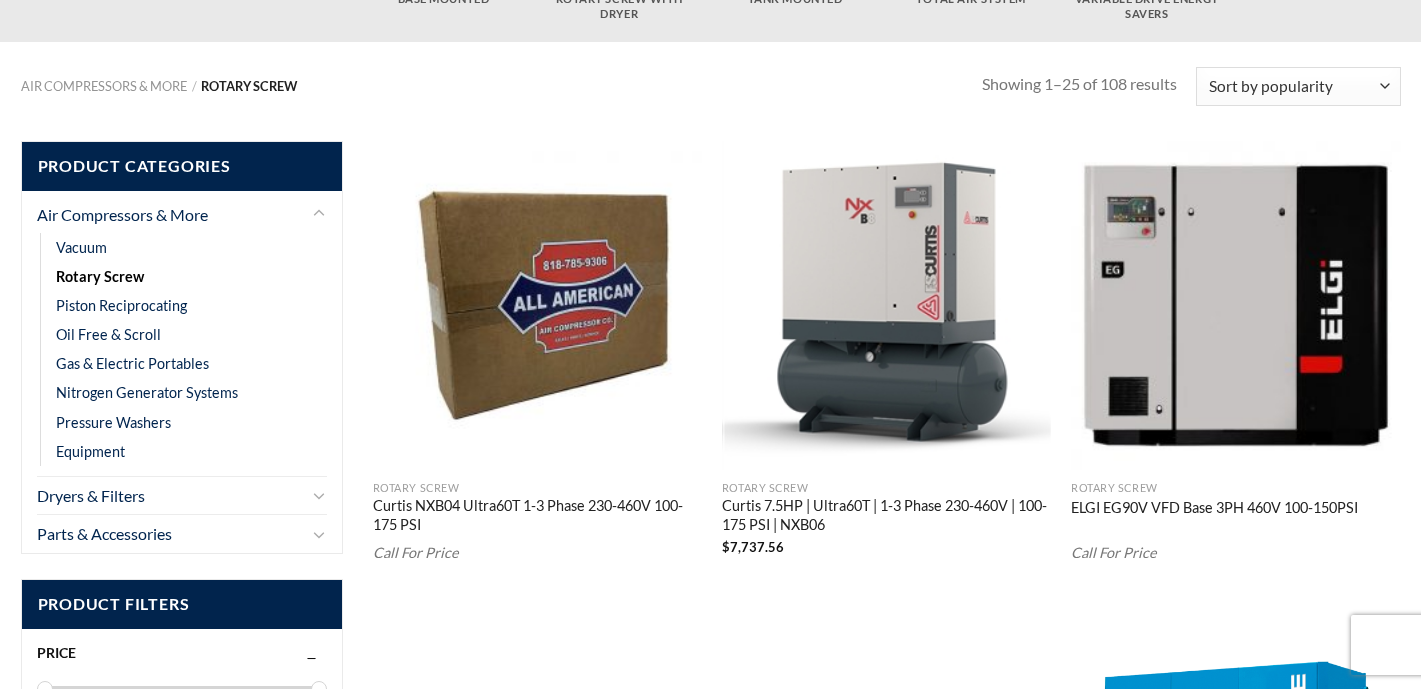 scroll, scrollTop: 305, scrollLeft: 0, axis: vertical 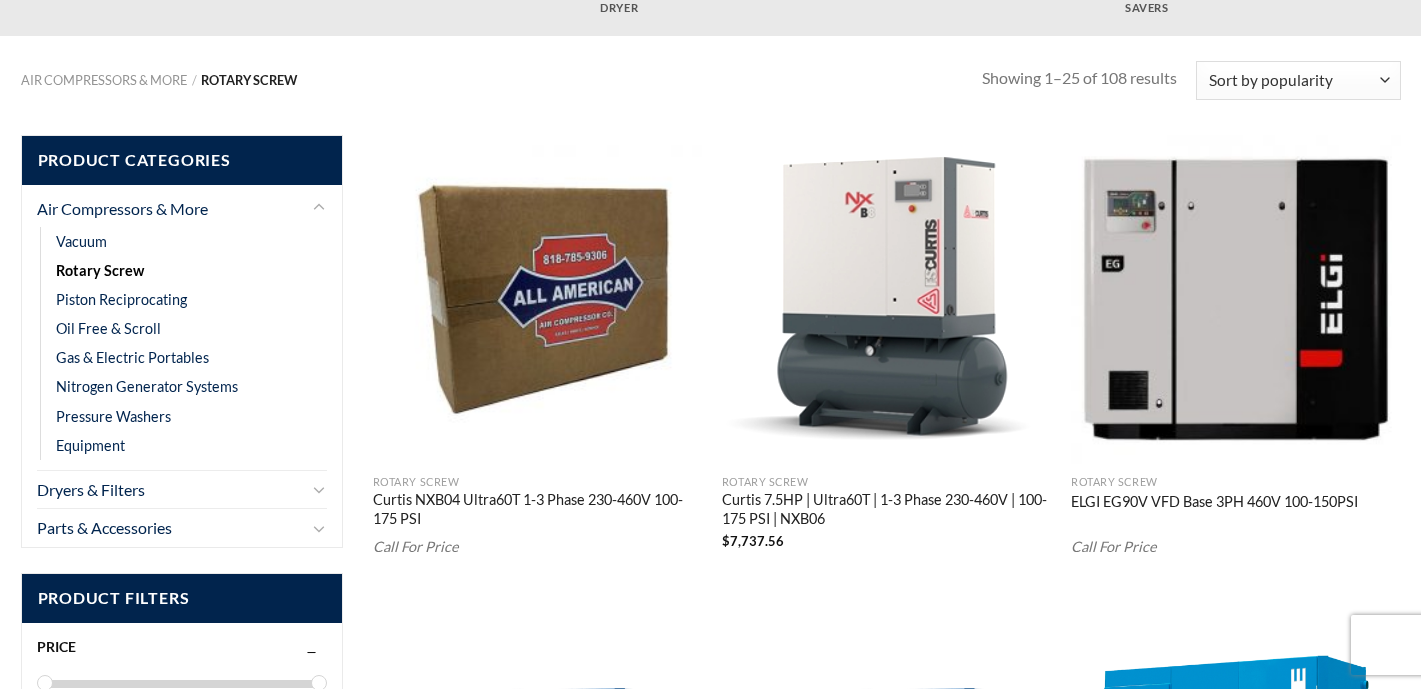 click at bounding box center (887, 300) 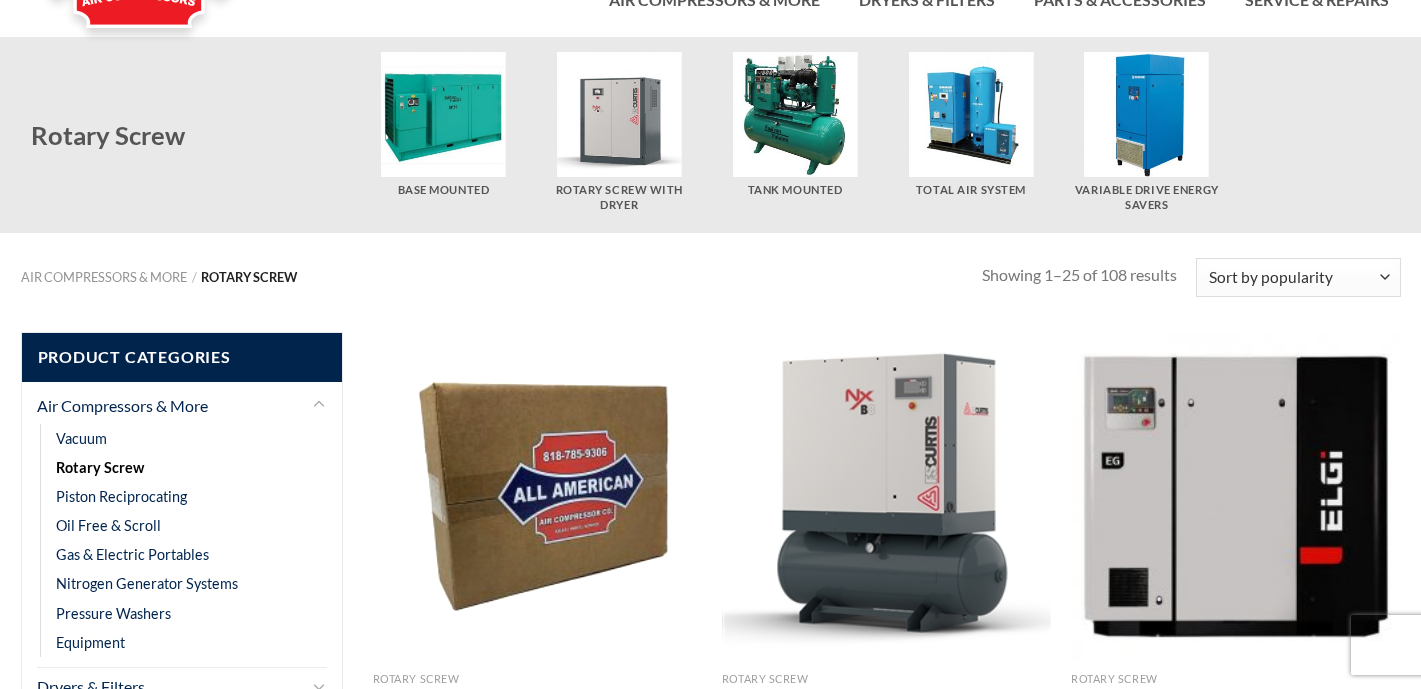 scroll, scrollTop: 0, scrollLeft: 0, axis: both 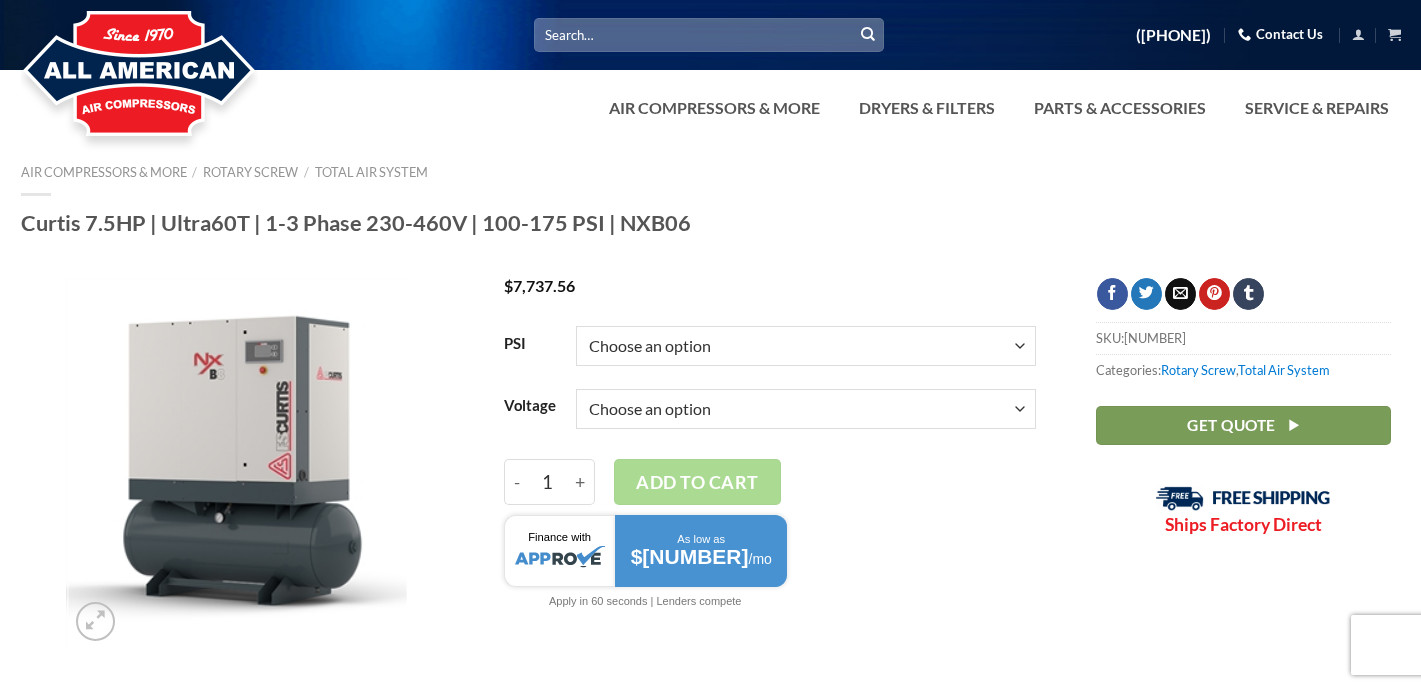 click on "Choose an option [NUMBER] [NUMBER] [NUMBER] [NUMBER]" at bounding box center [806, 346] 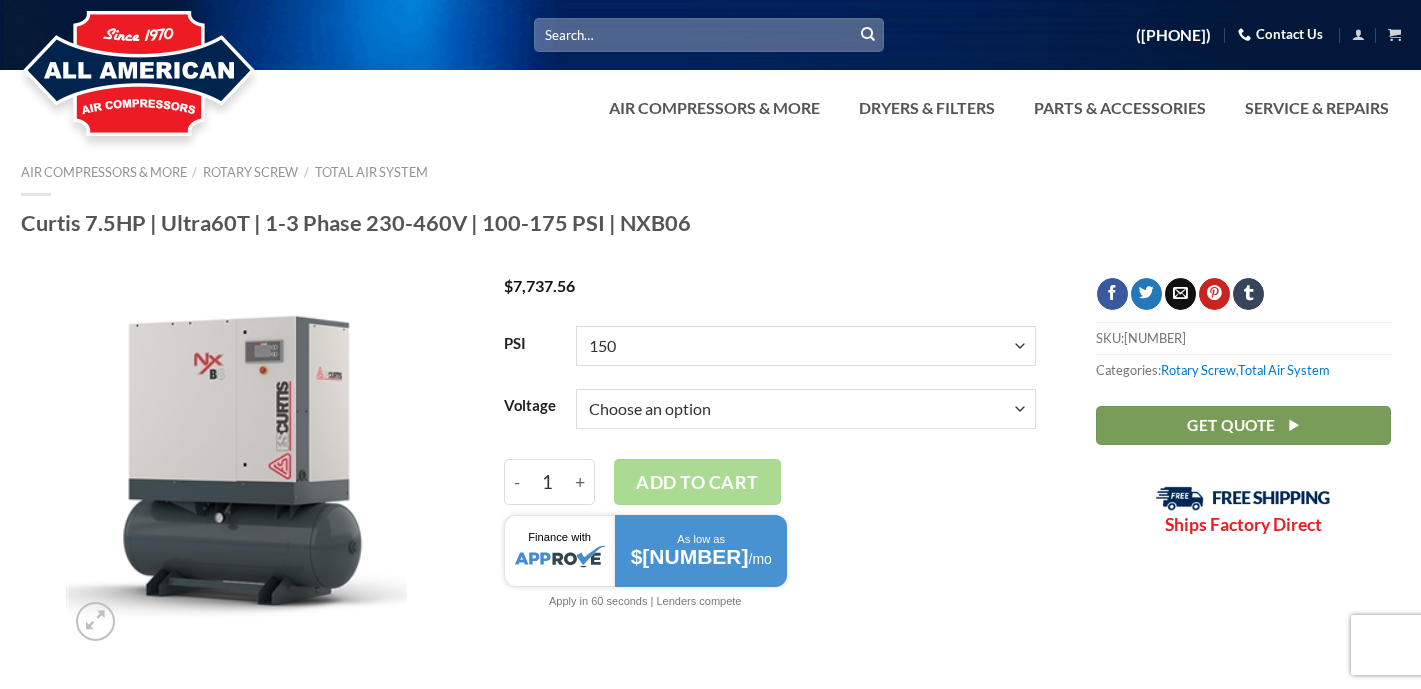 select on "150" 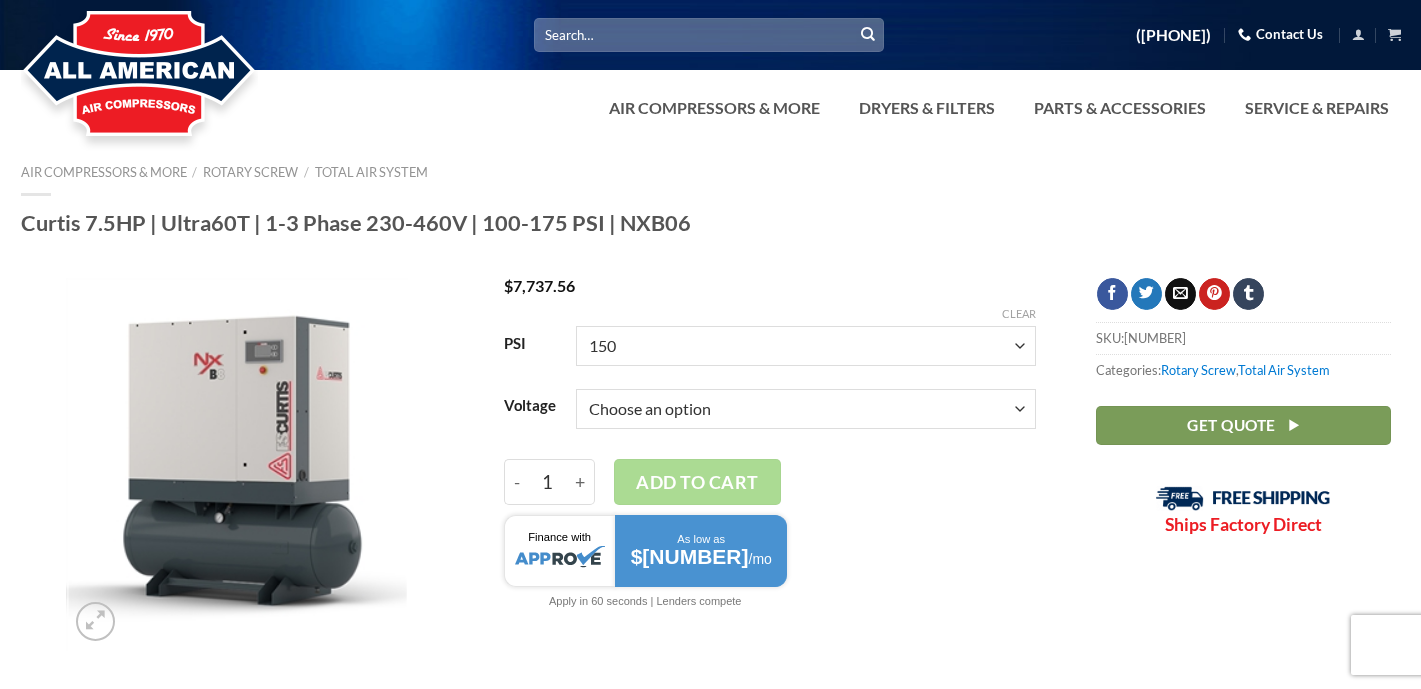 click on "Choose an option [VOLTAGE] [VOLTAGE] [VOLTAGE]" at bounding box center [806, 409] 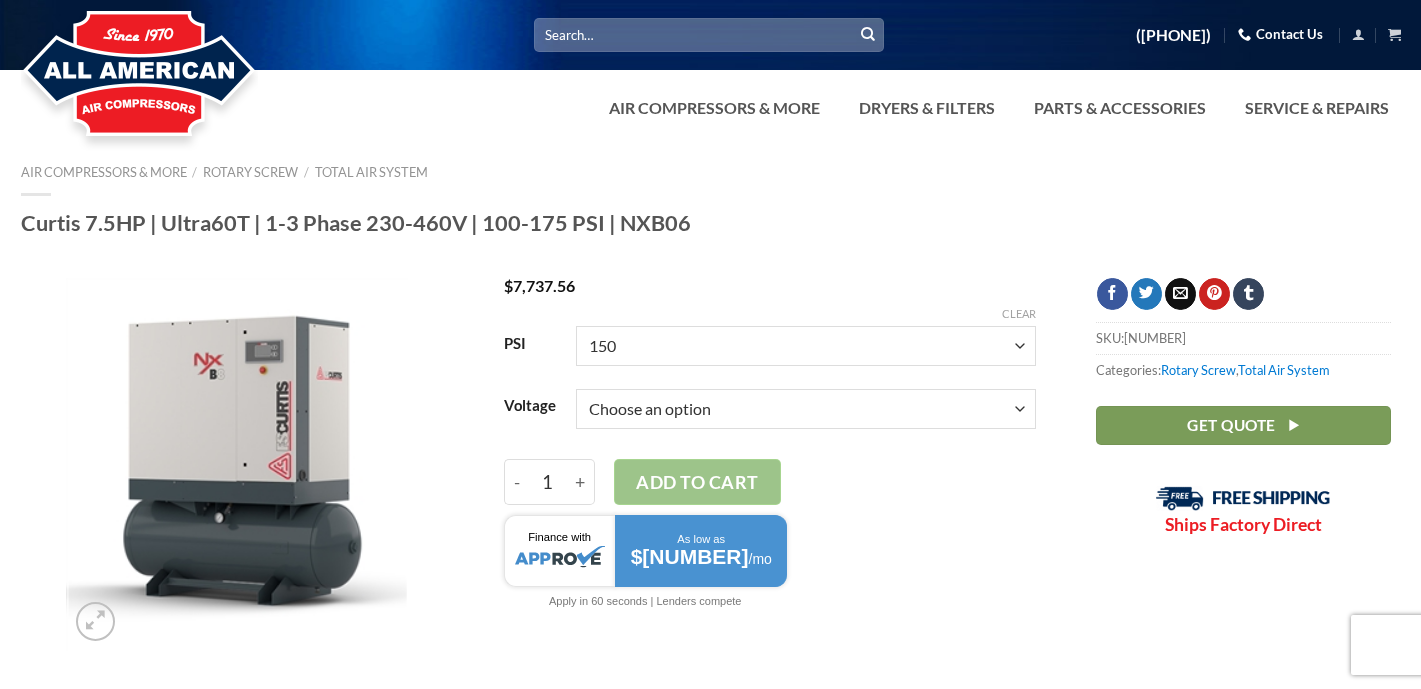 select on "150" 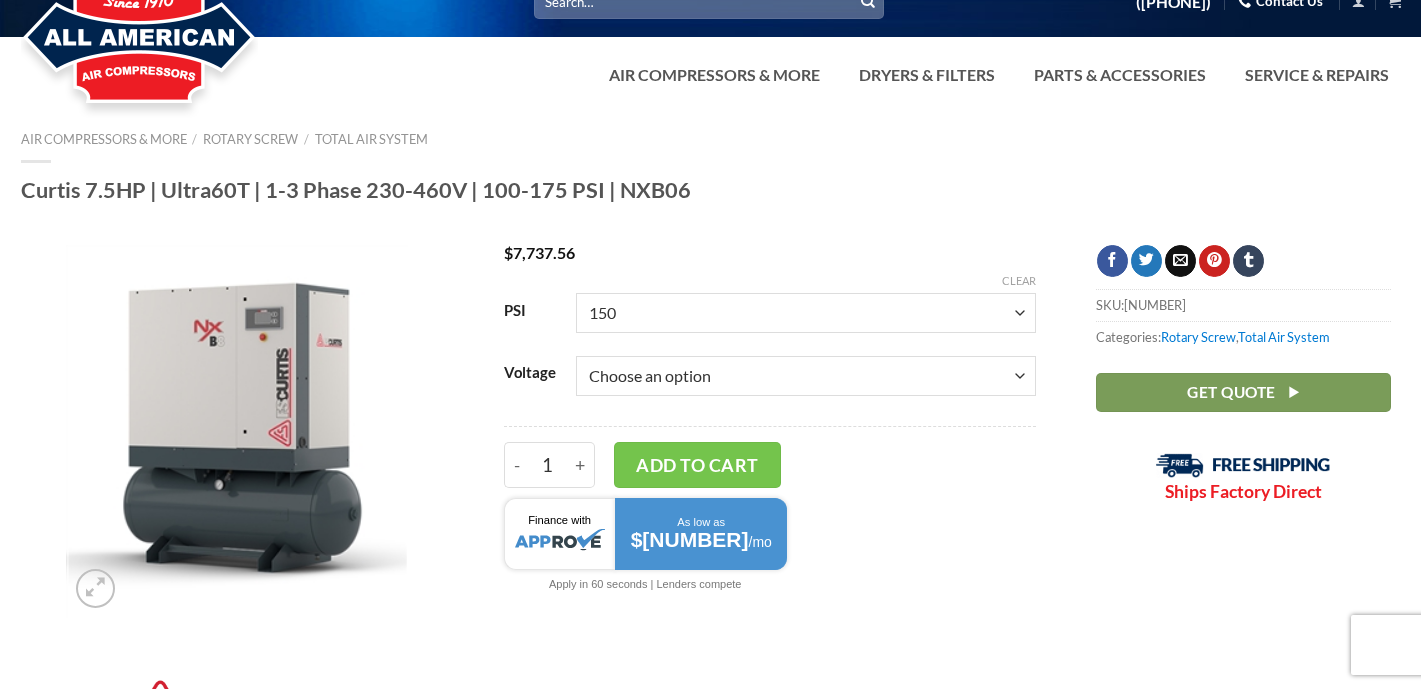 scroll, scrollTop: 0, scrollLeft: 0, axis: both 